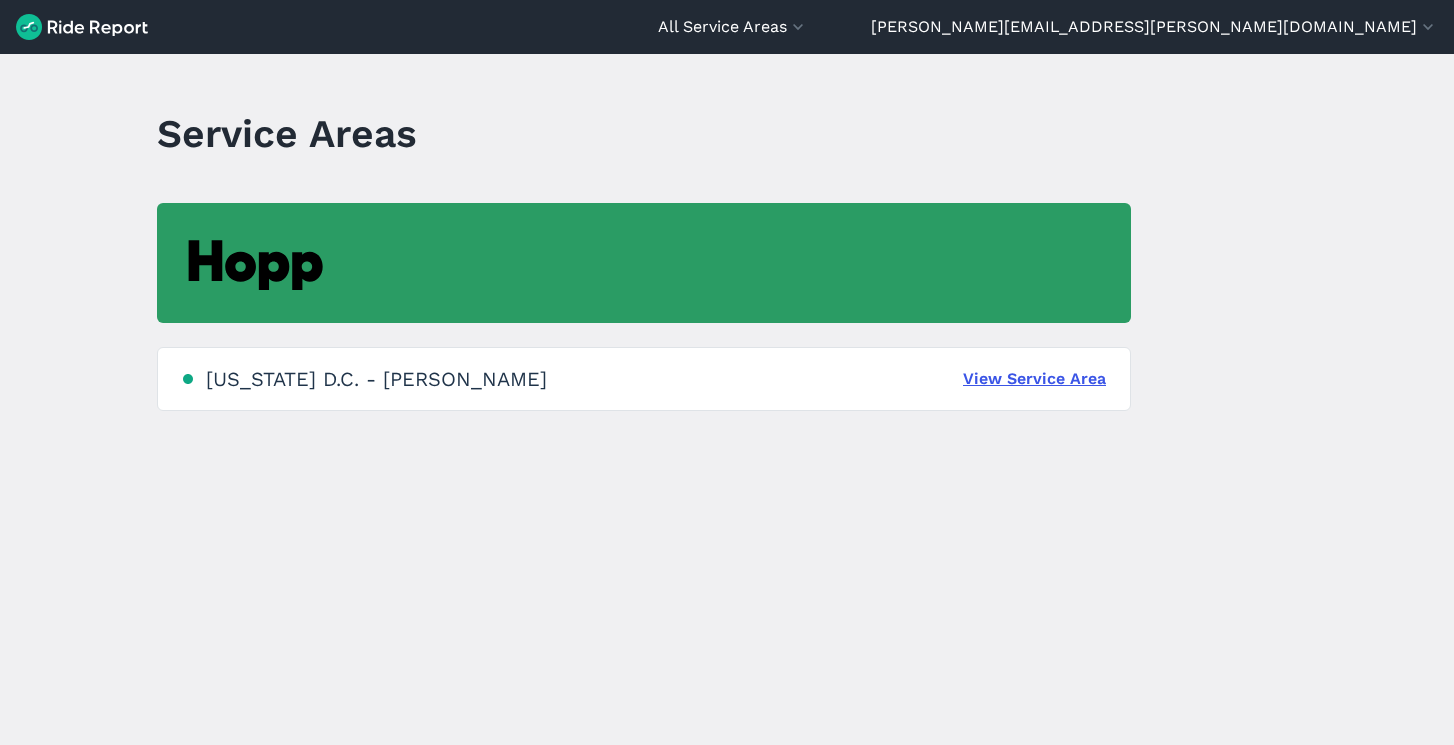 scroll, scrollTop: 0, scrollLeft: 0, axis: both 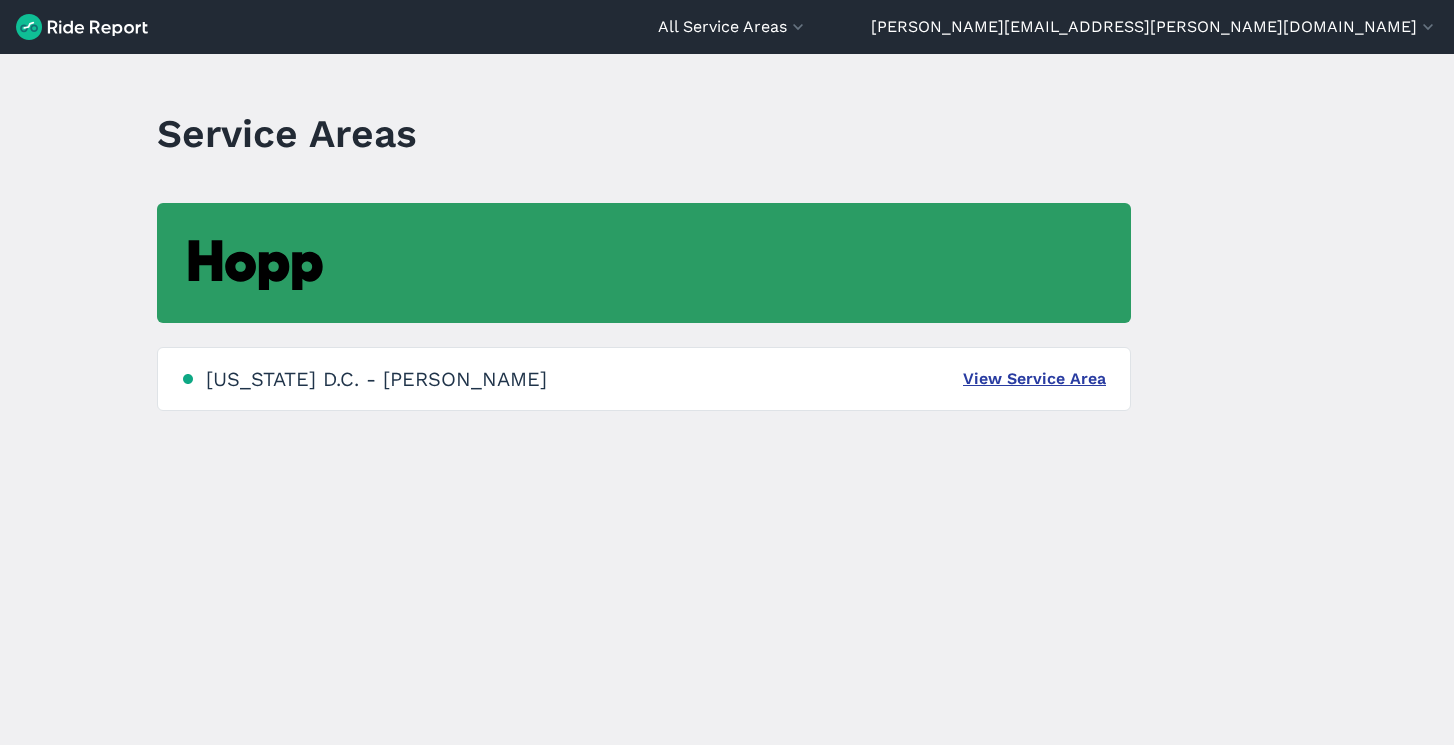 click on "View Service Area" at bounding box center [1034, 379] 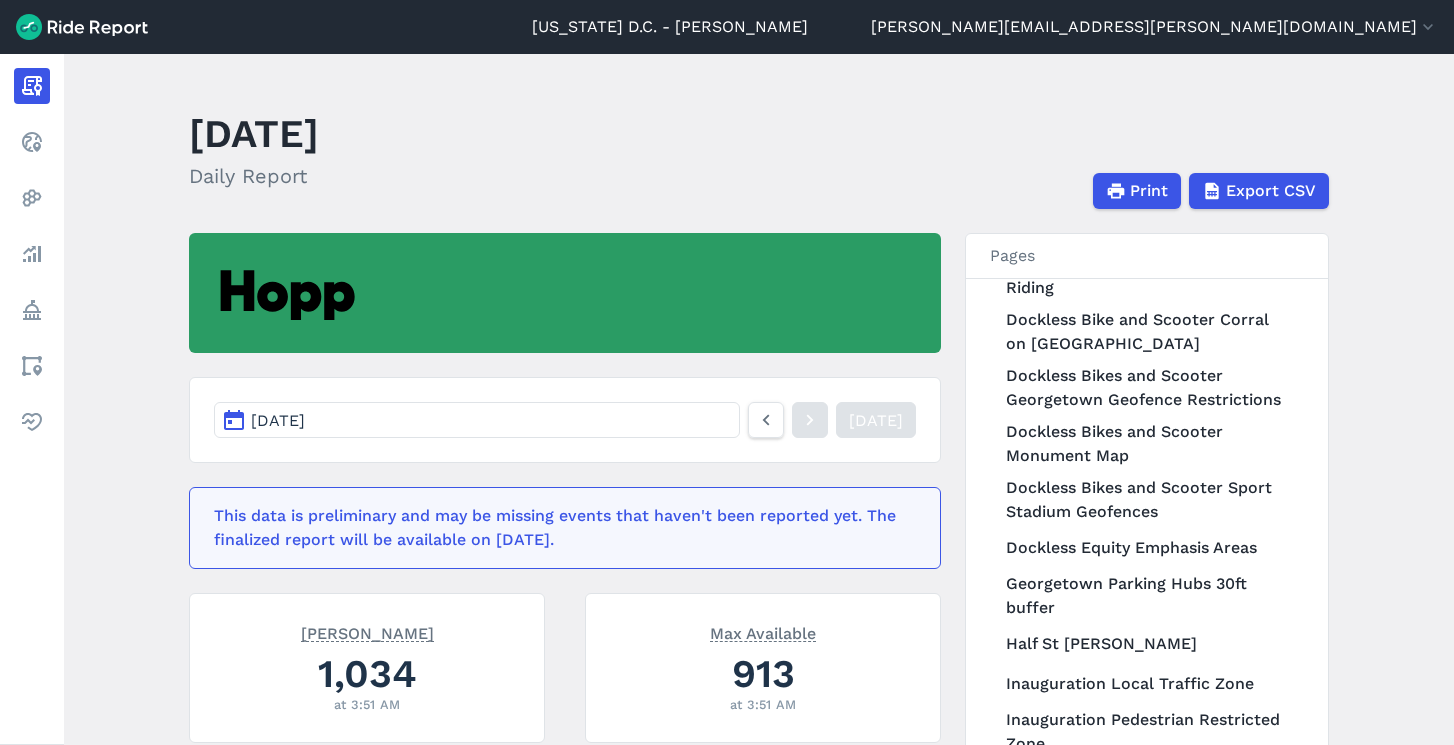 scroll, scrollTop: 300, scrollLeft: 0, axis: vertical 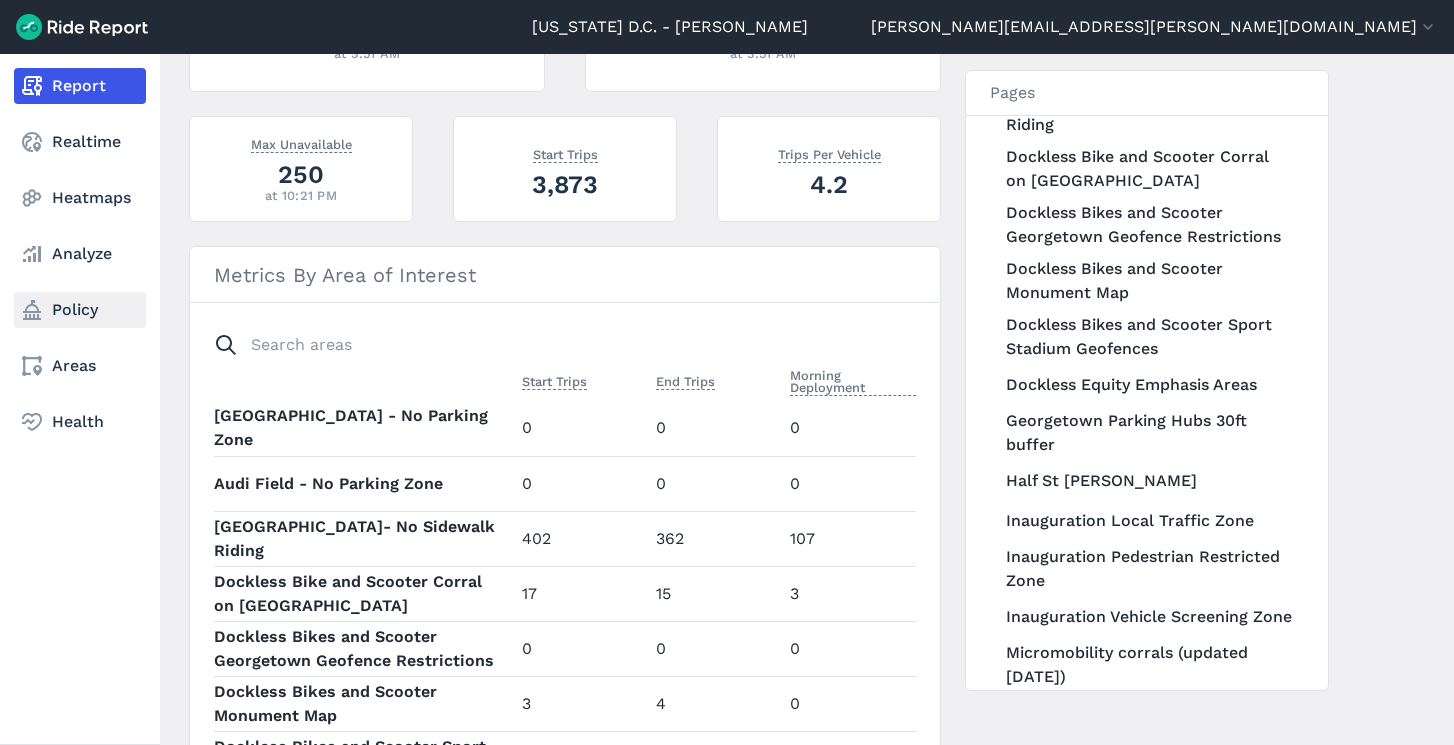 click on "Policy" at bounding box center (80, 310) 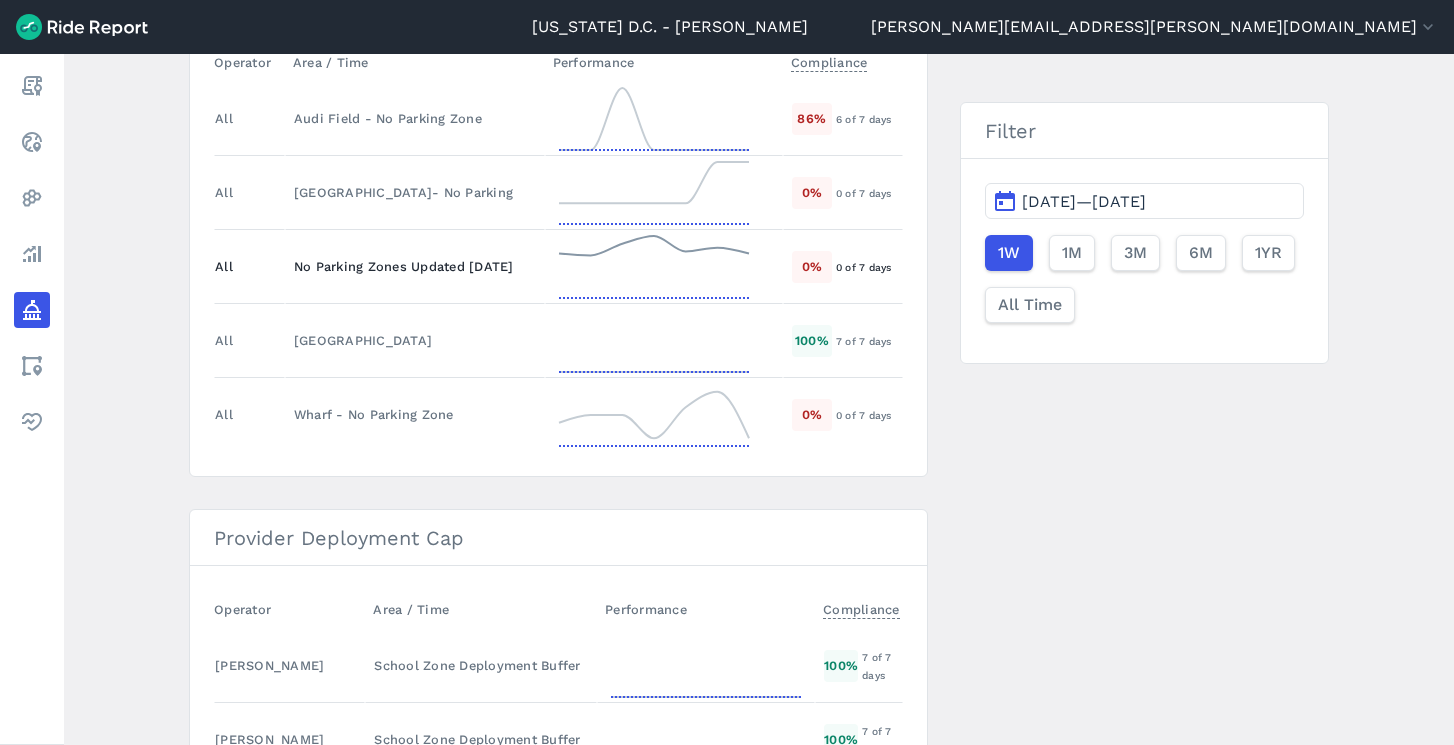 scroll, scrollTop: 1391, scrollLeft: 0, axis: vertical 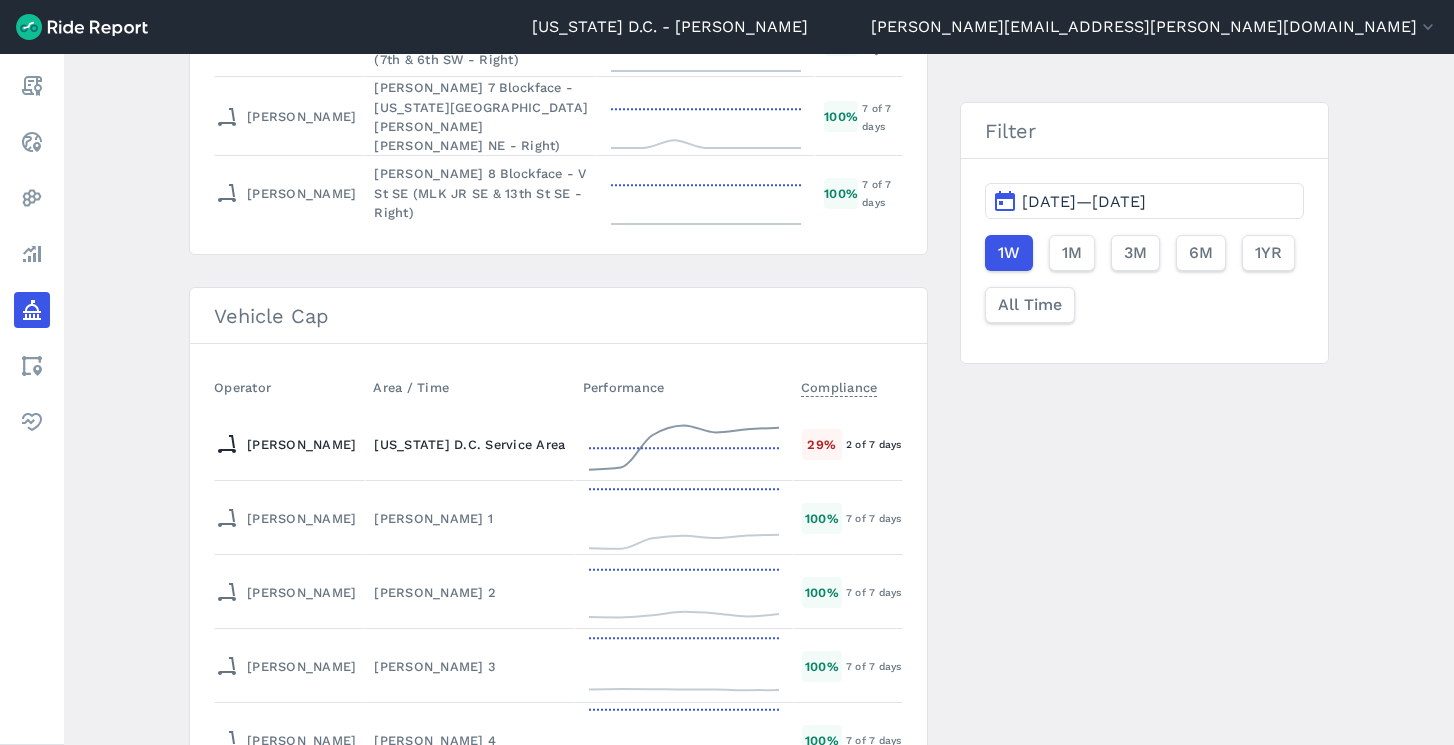 click on "29 %" at bounding box center [822, 444] 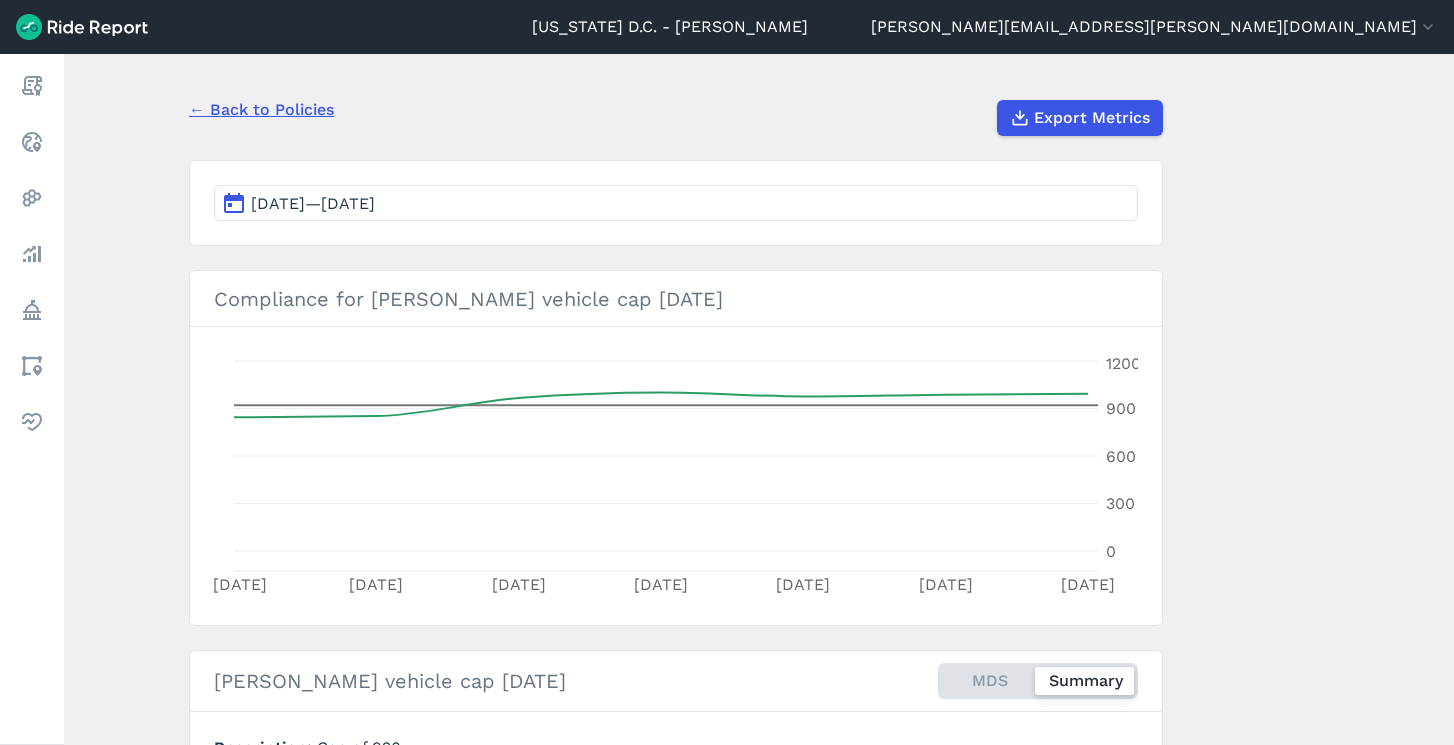 scroll, scrollTop: 147, scrollLeft: 0, axis: vertical 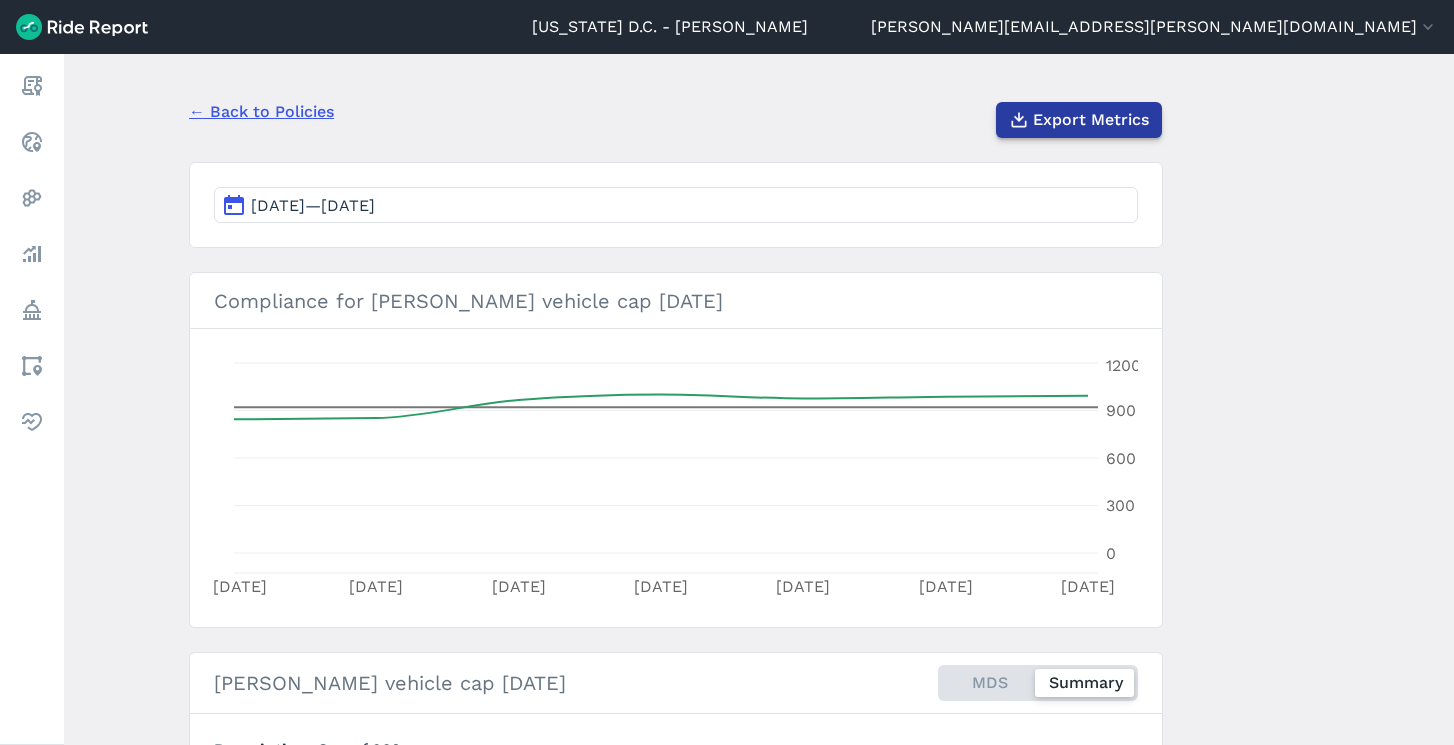 click on "Export Metrics" at bounding box center (1091, 120) 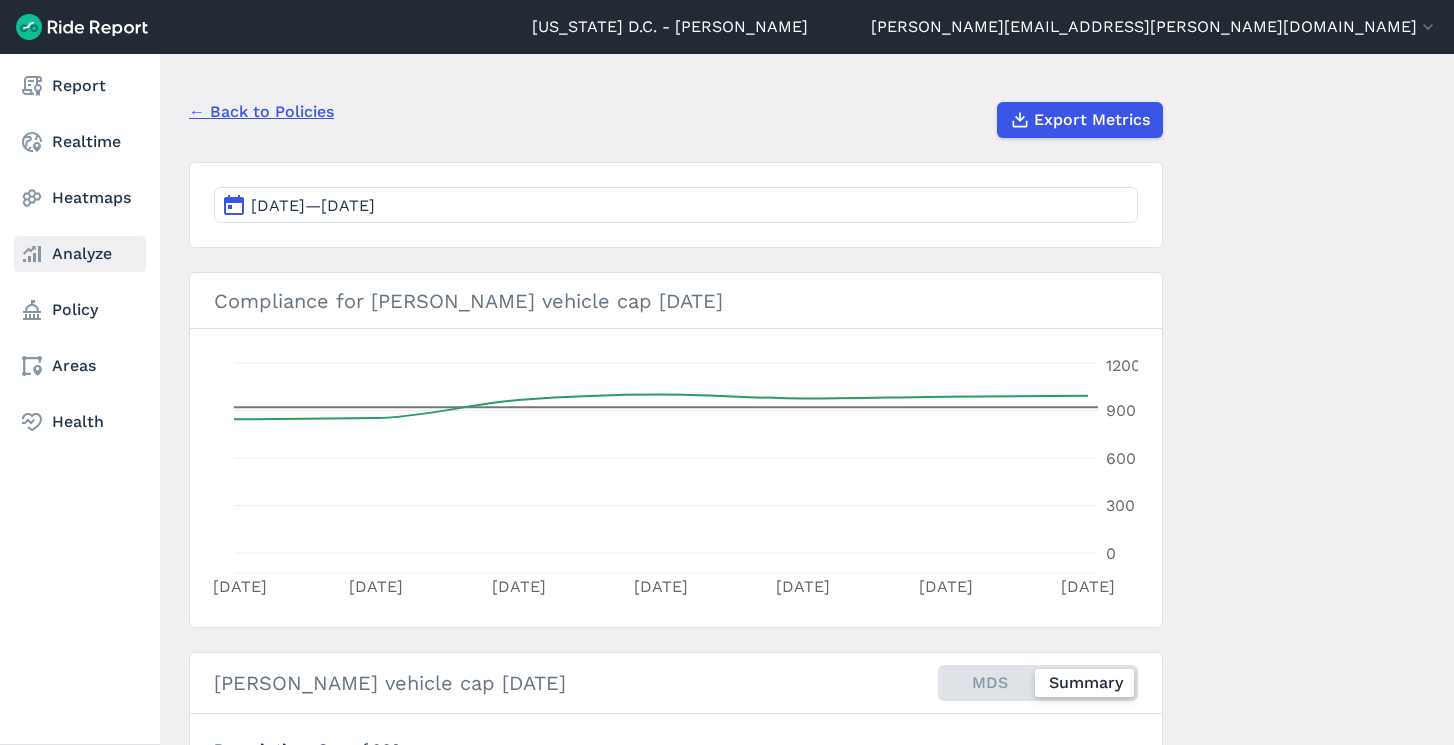click on "Analyze" at bounding box center [80, 254] 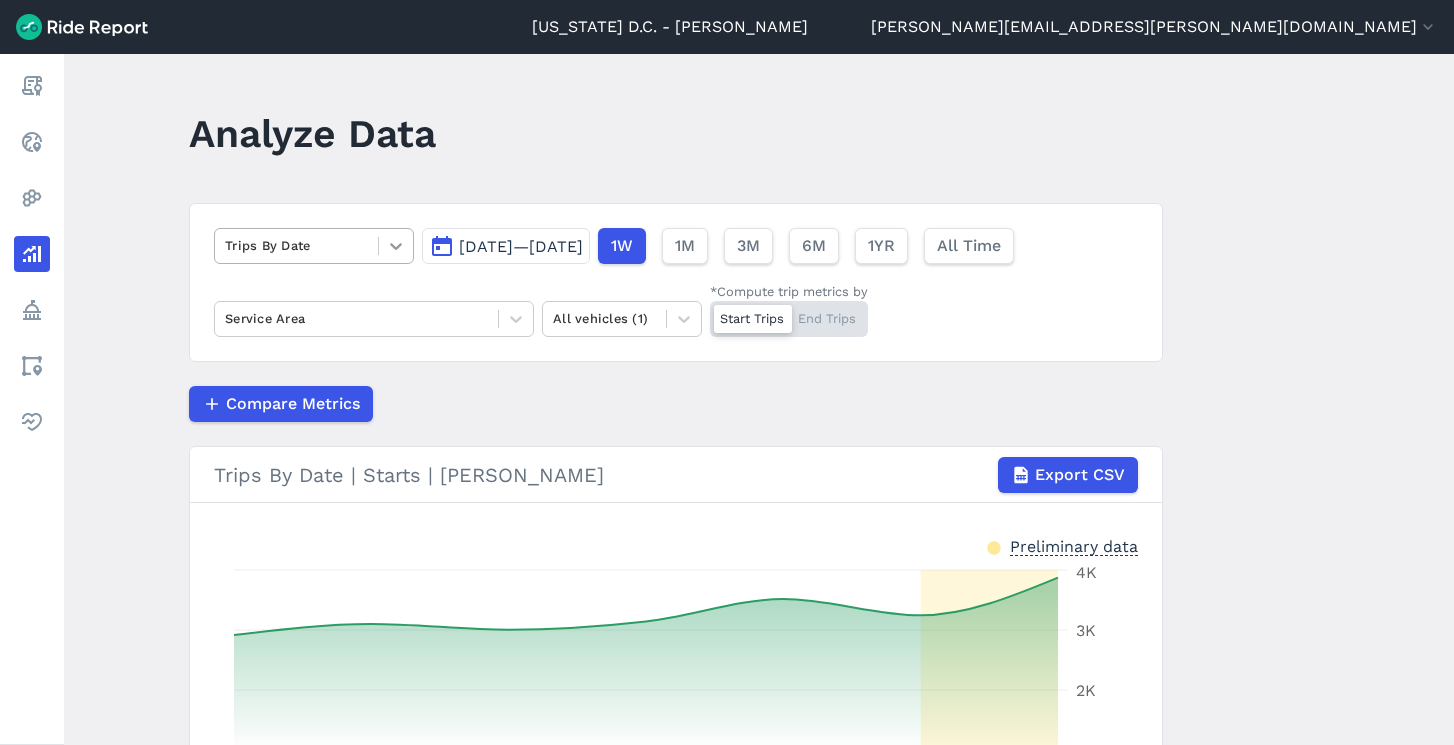 click 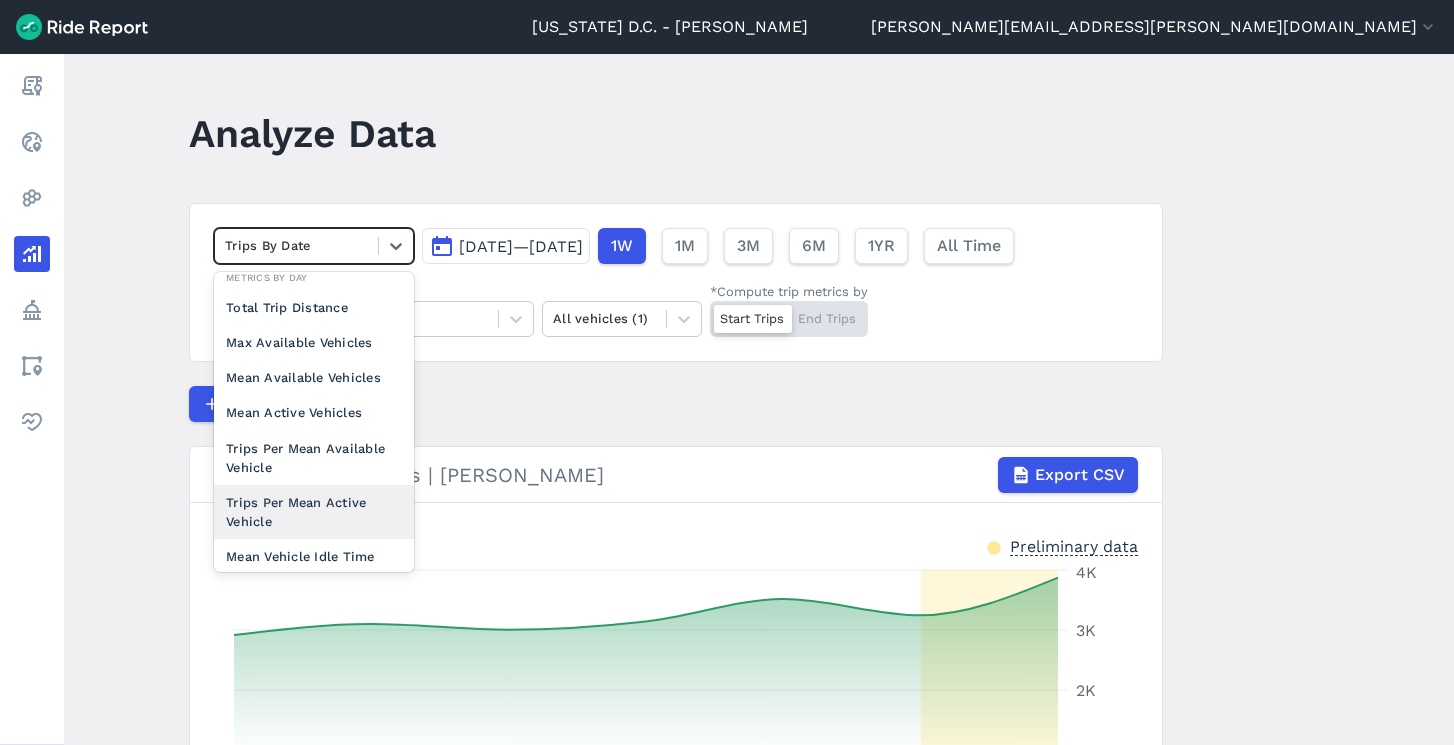 scroll, scrollTop: 173, scrollLeft: 0, axis: vertical 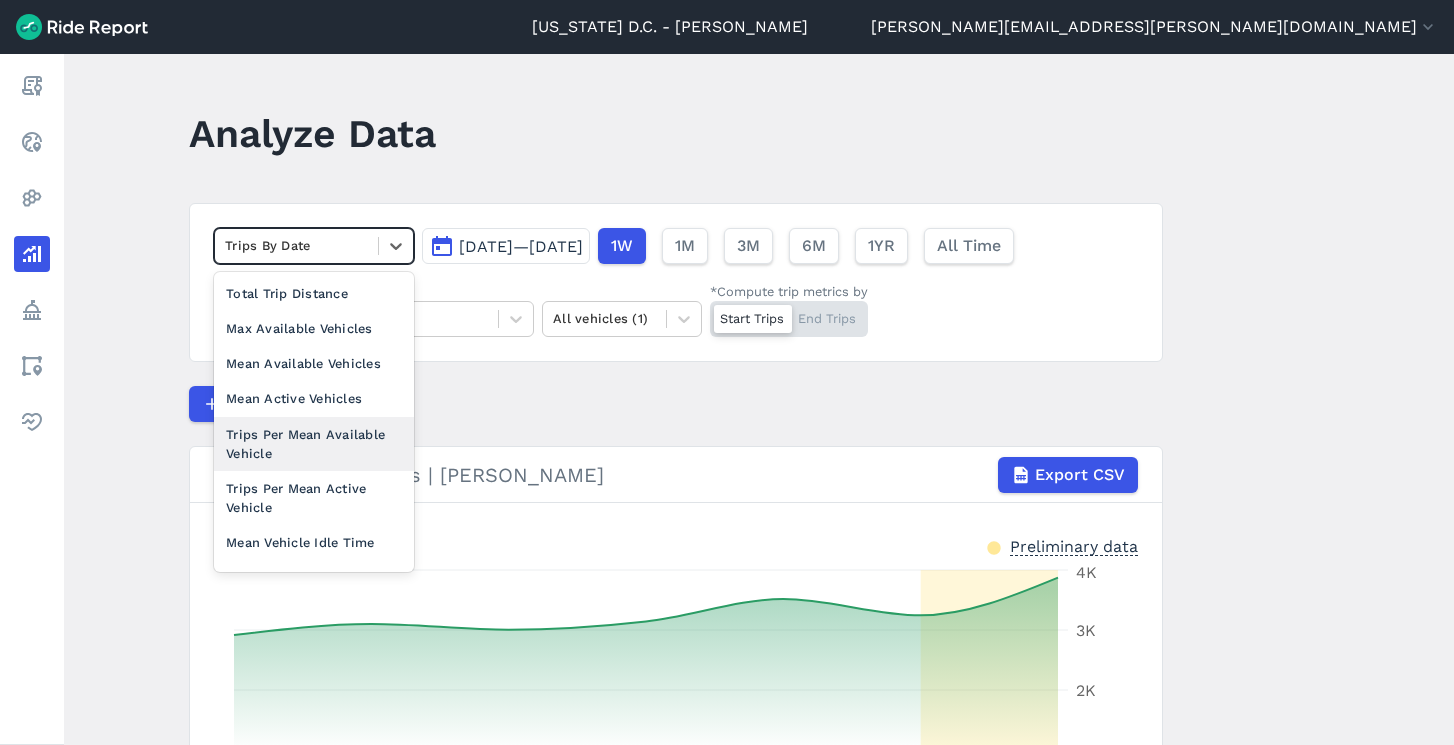 click on "Trips Per Mean Available Vehicle" at bounding box center (314, 444) 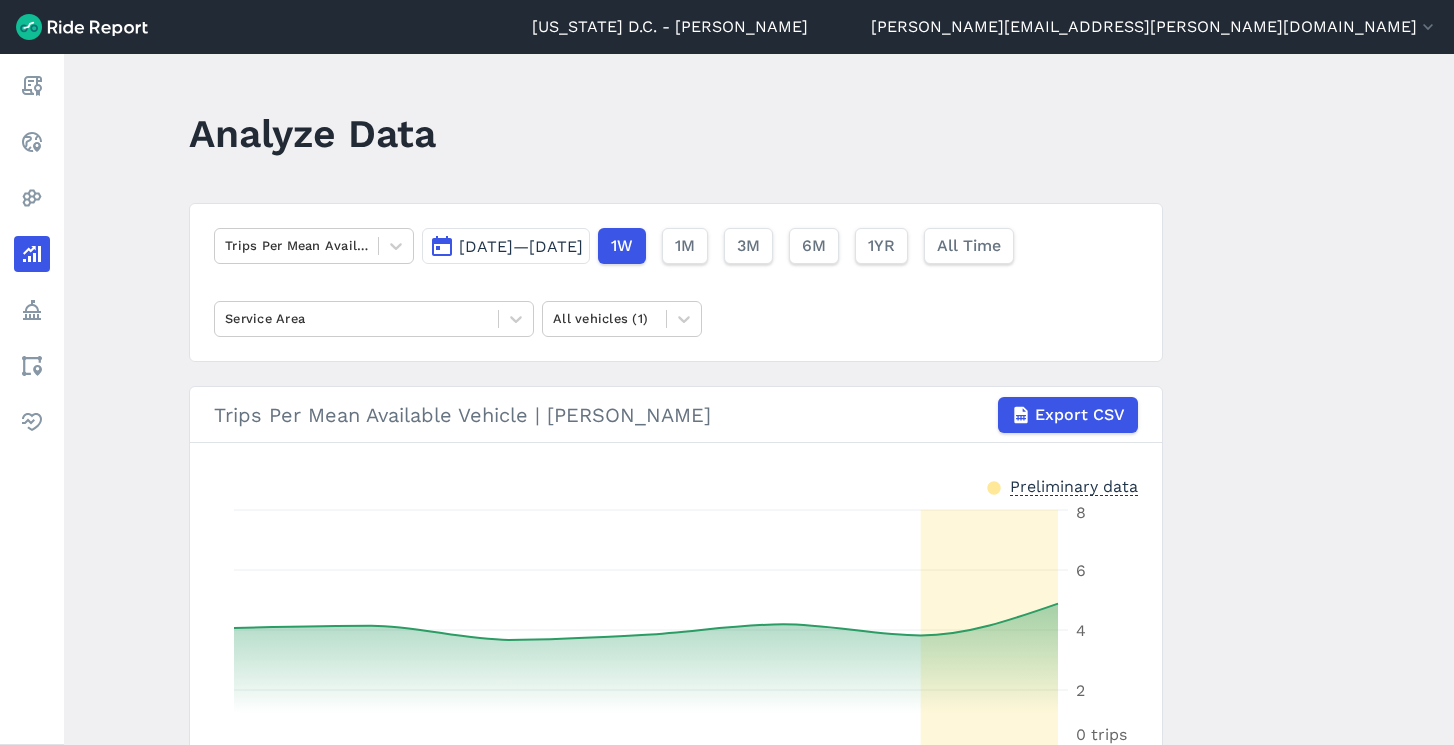 click on "[DATE]—[DATE]" at bounding box center (521, 246) 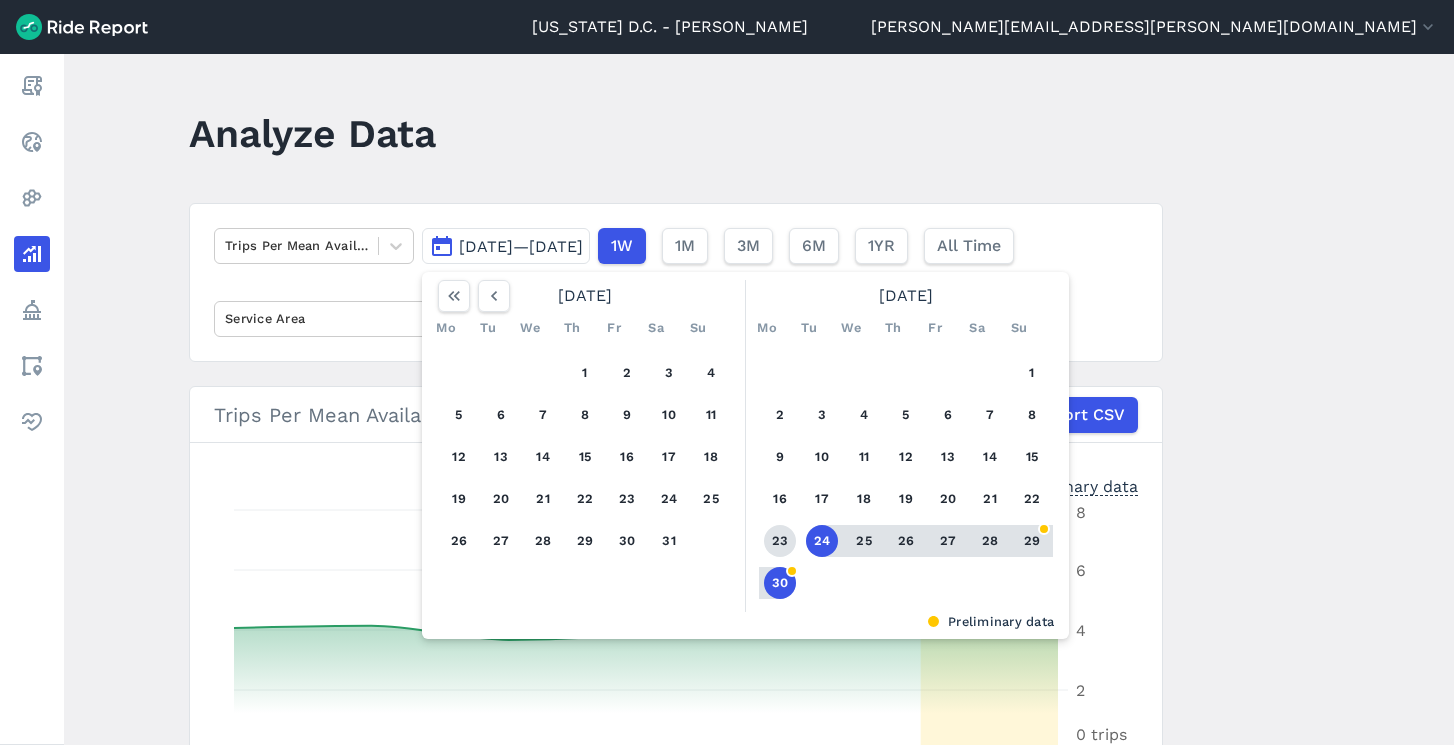 click on "23" at bounding box center (780, 541) 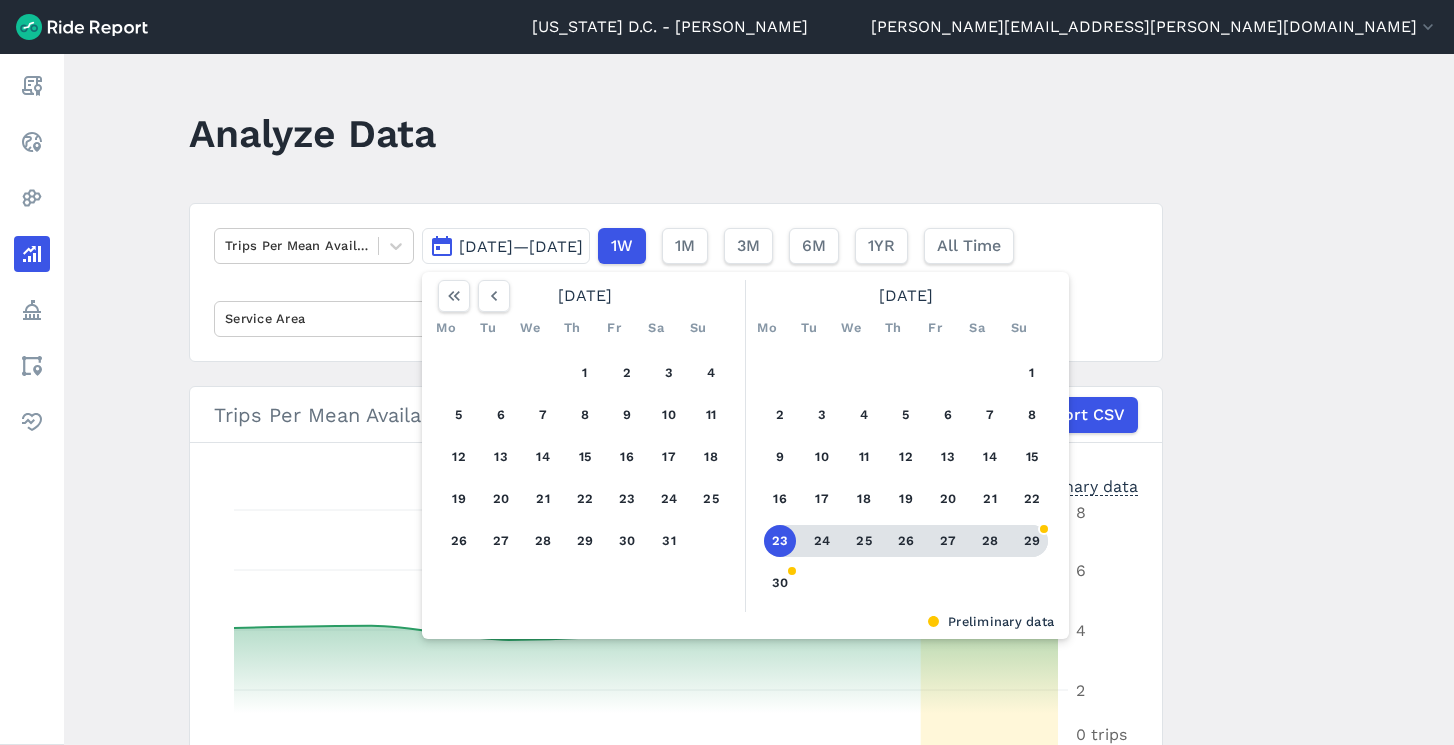 click on "29" at bounding box center [1032, 541] 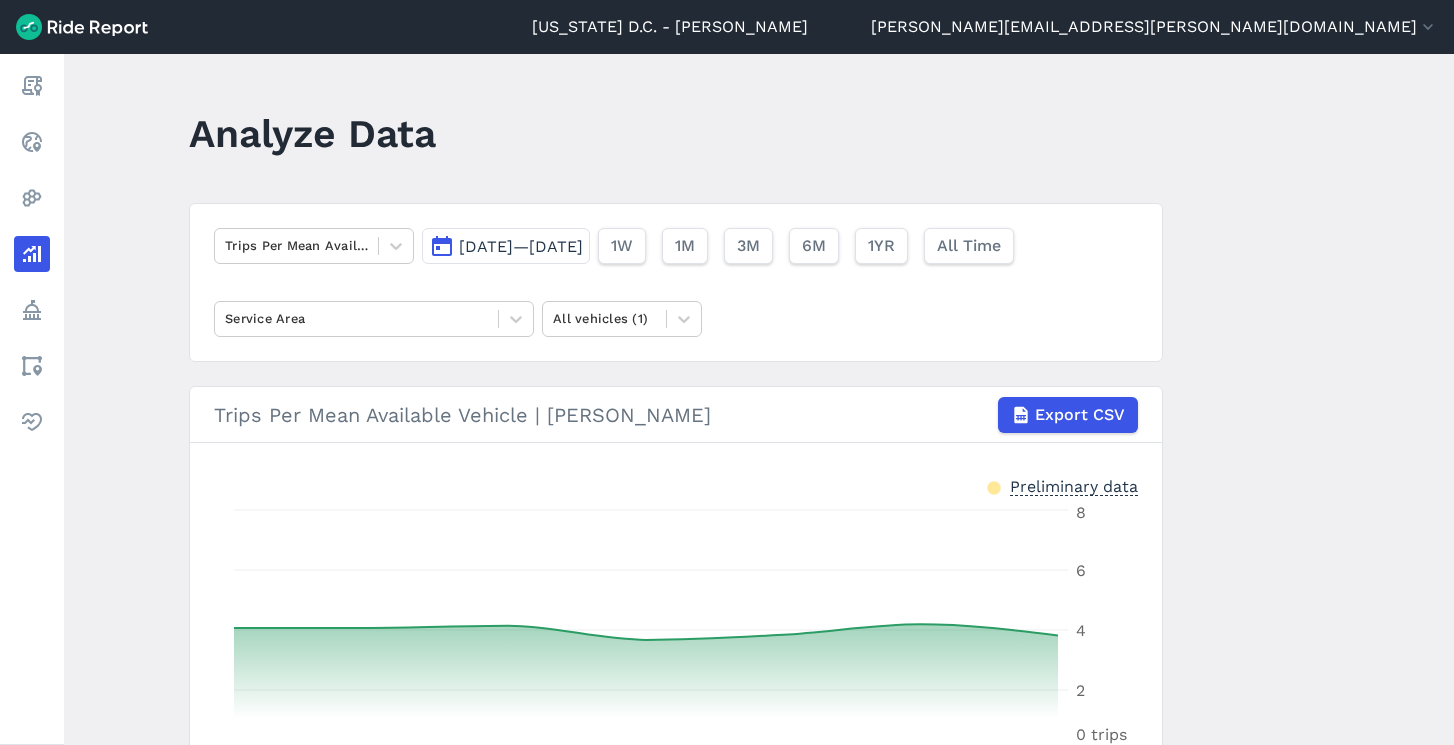 scroll, scrollTop: 71, scrollLeft: 0, axis: vertical 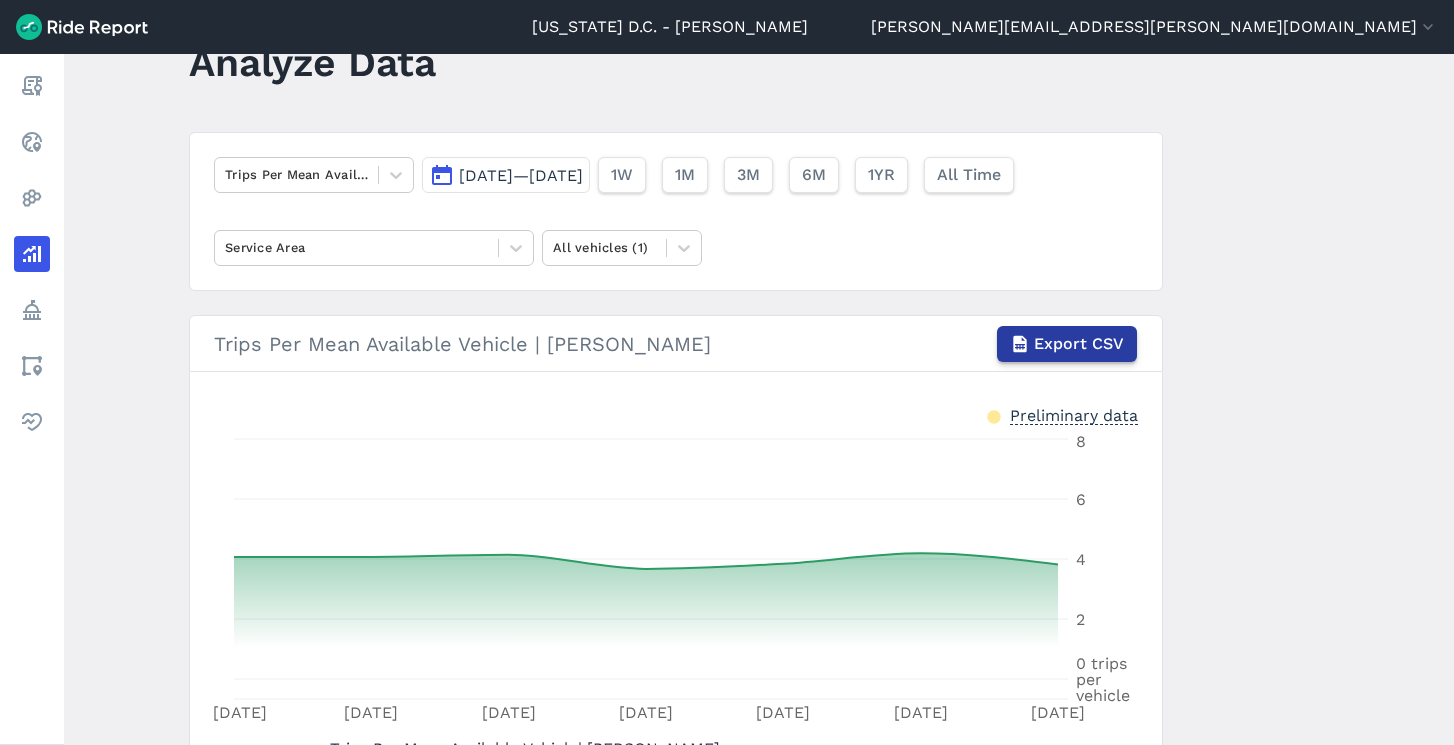 click on "Export CSV" at bounding box center [1079, 344] 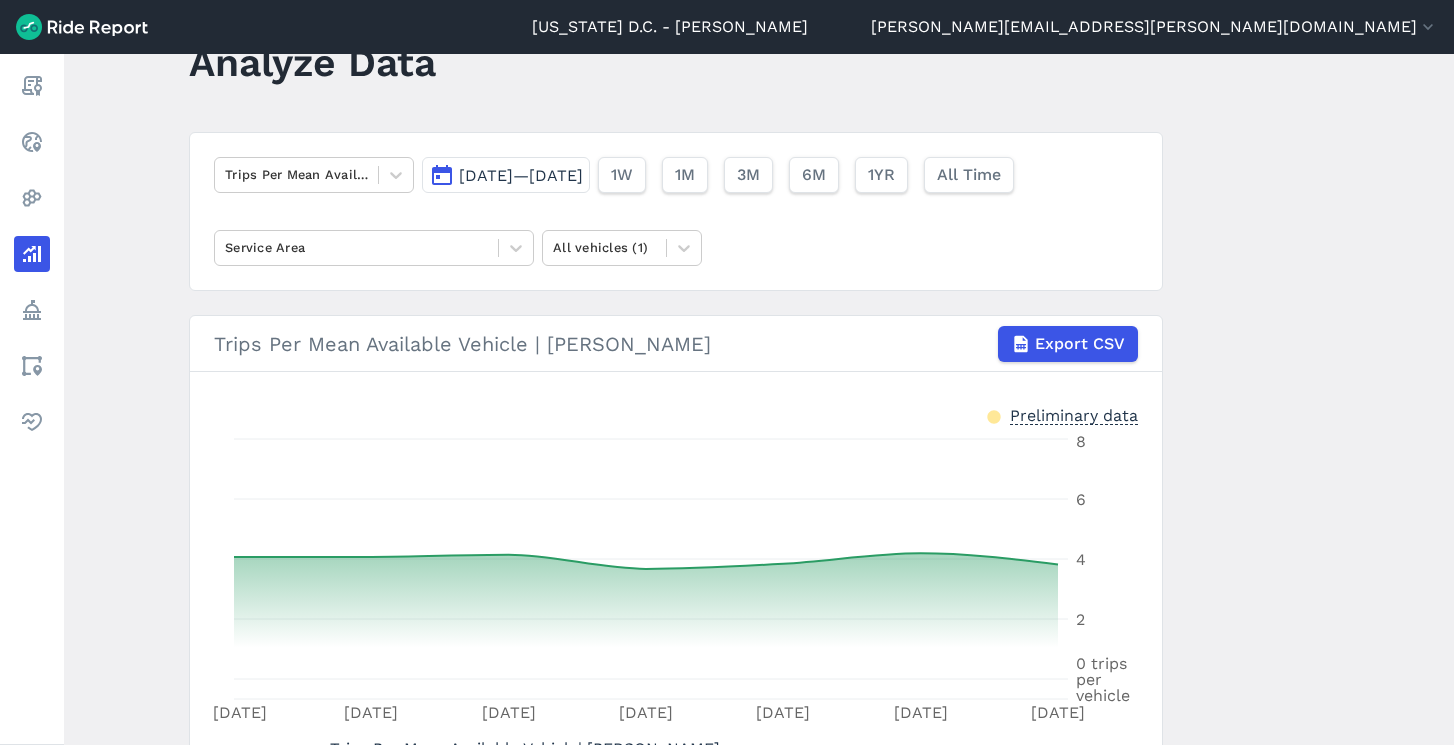 scroll, scrollTop: 108, scrollLeft: 0, axis: vertical 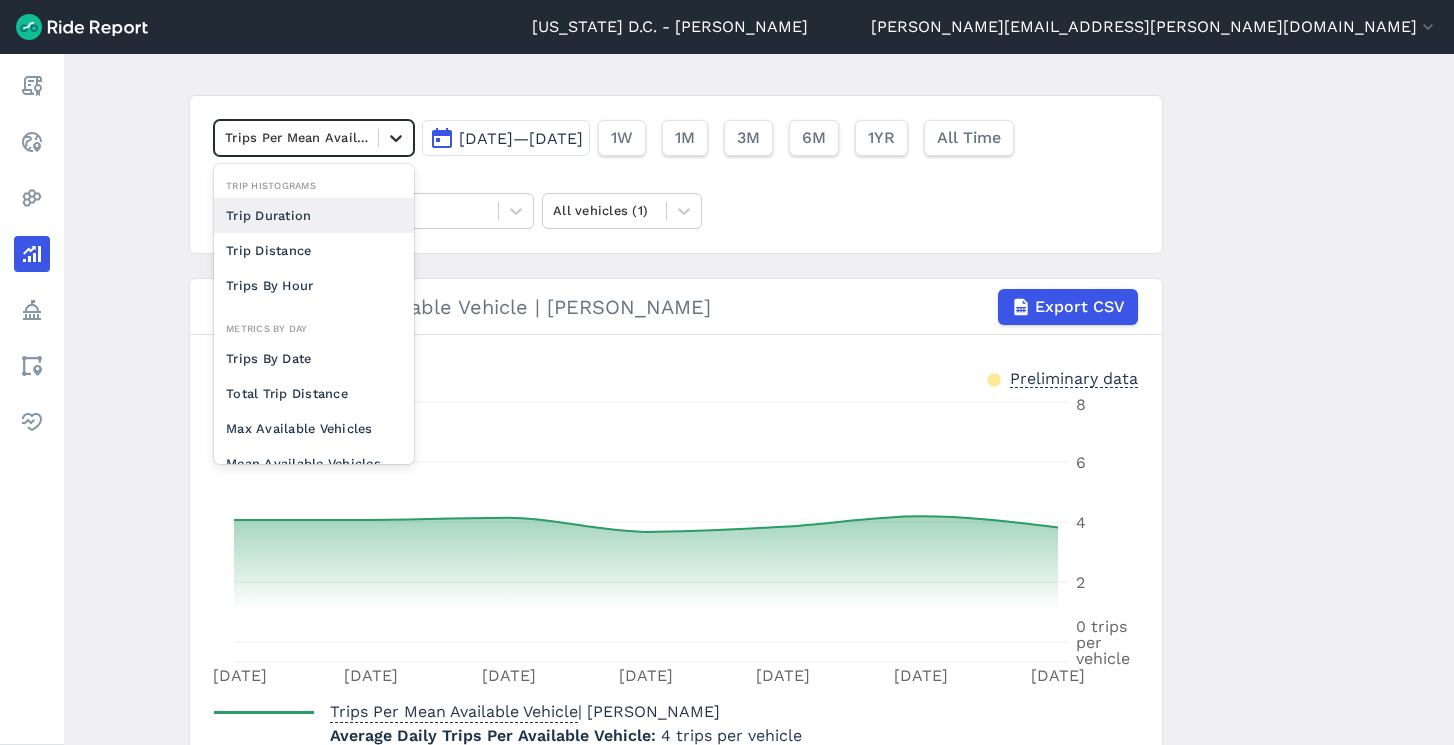 click 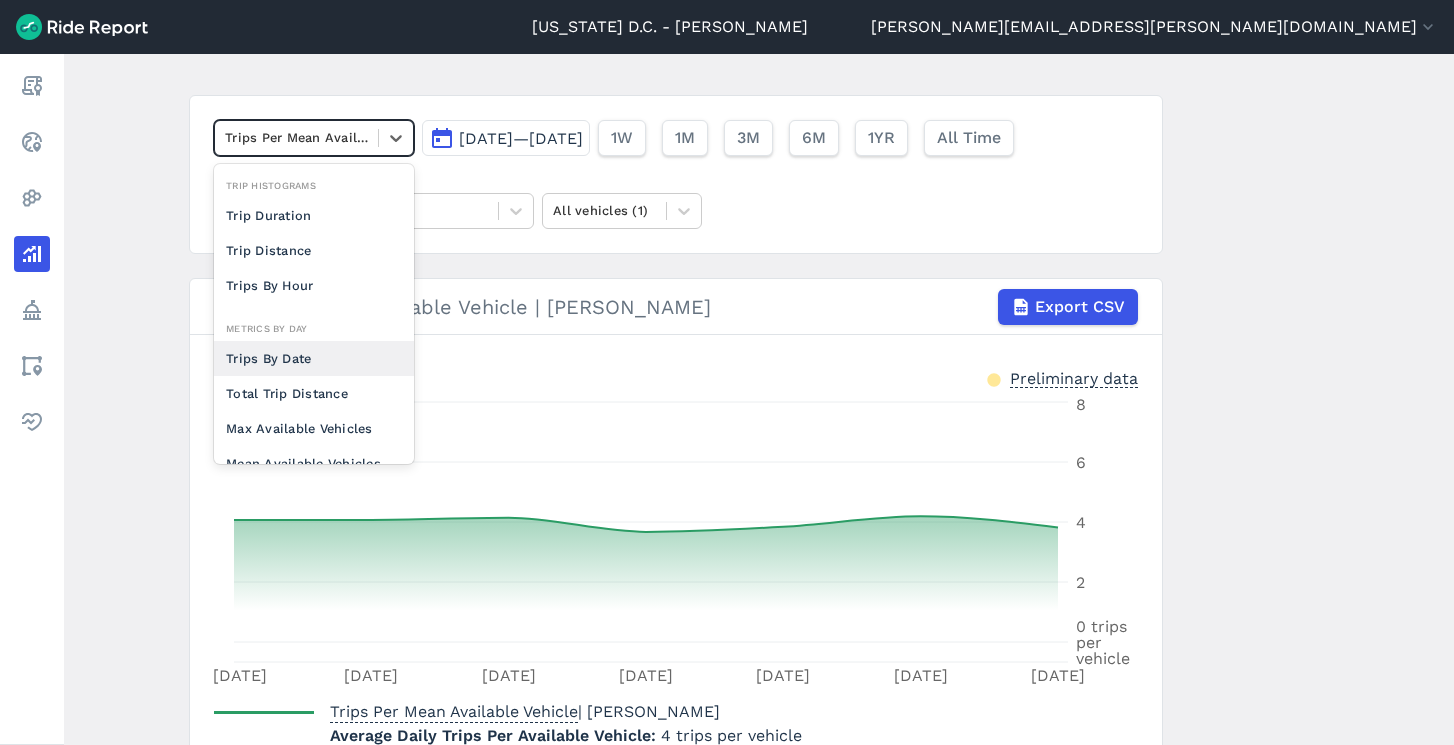 click on "Trips By Date" at bounding box center [314, 358] 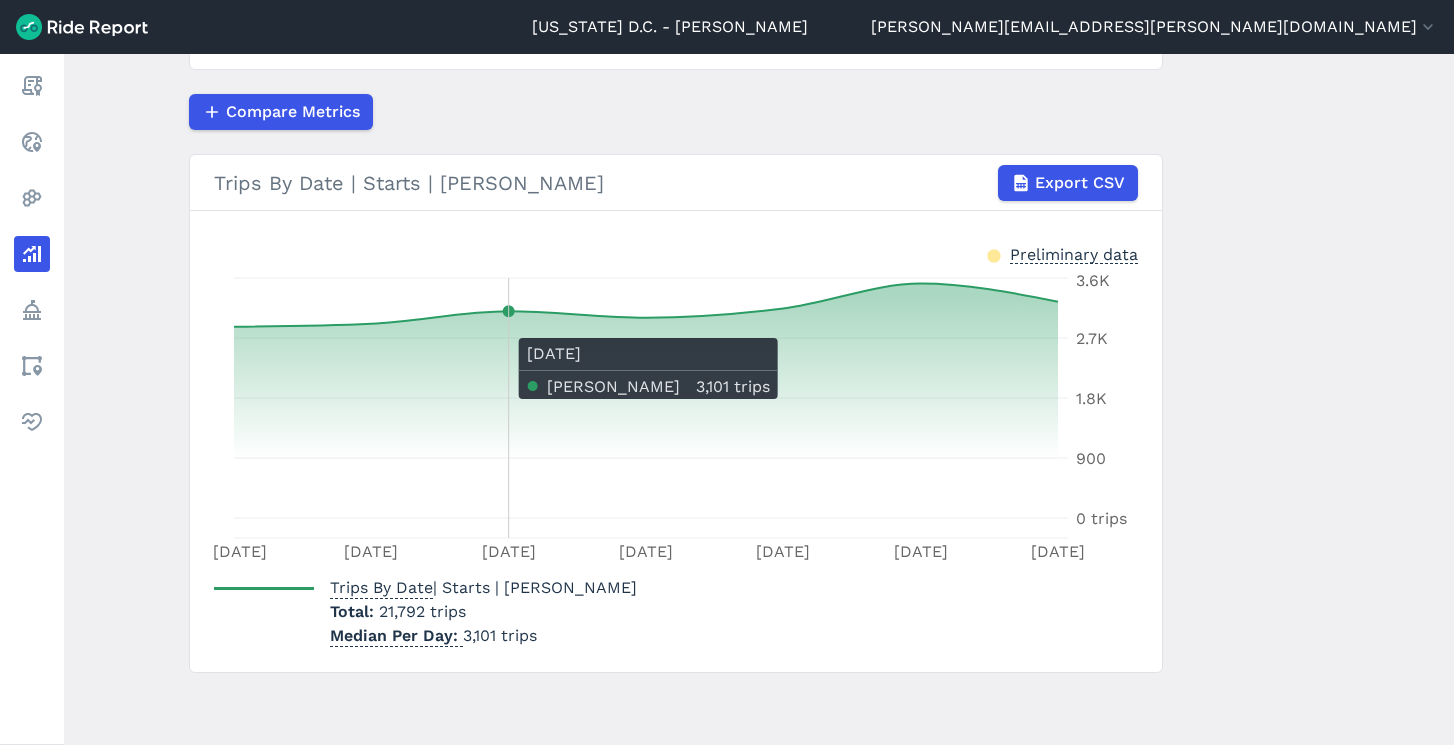 scroll, scrollTop: 291, scrollLeft: 0, axis: vertical 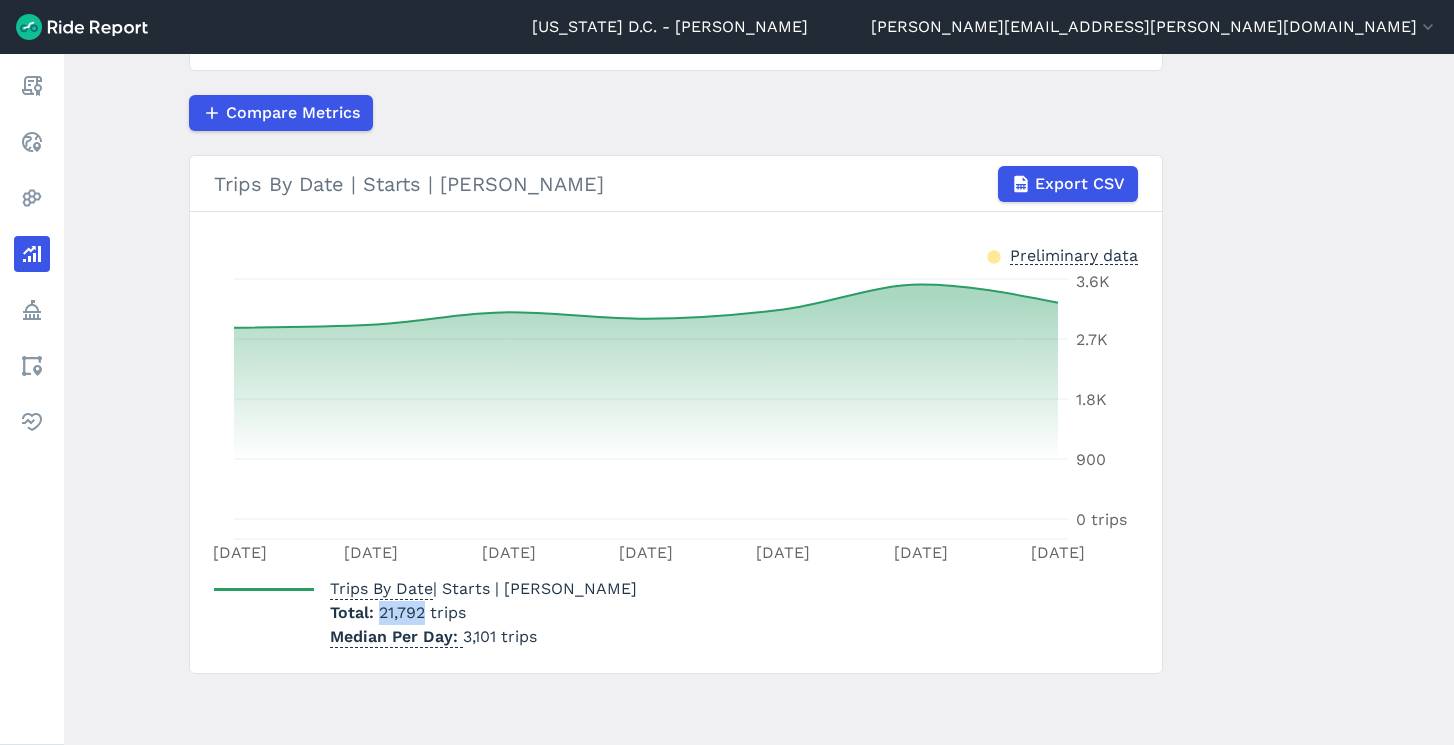 drag, startPoint x: 377, startPoint y: 615, endPoint x: 422, endPoint y: 615, distance: 45 